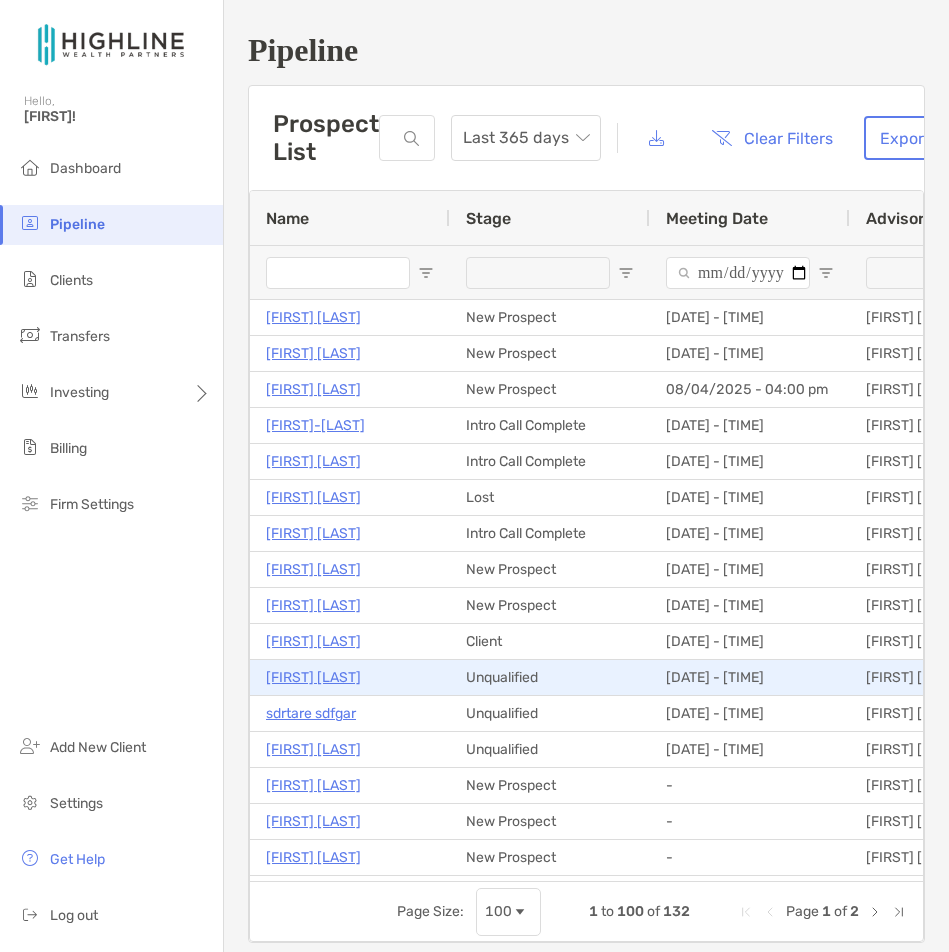 scroll, scrollTop: 0, scrollLeft: 0, axis: both 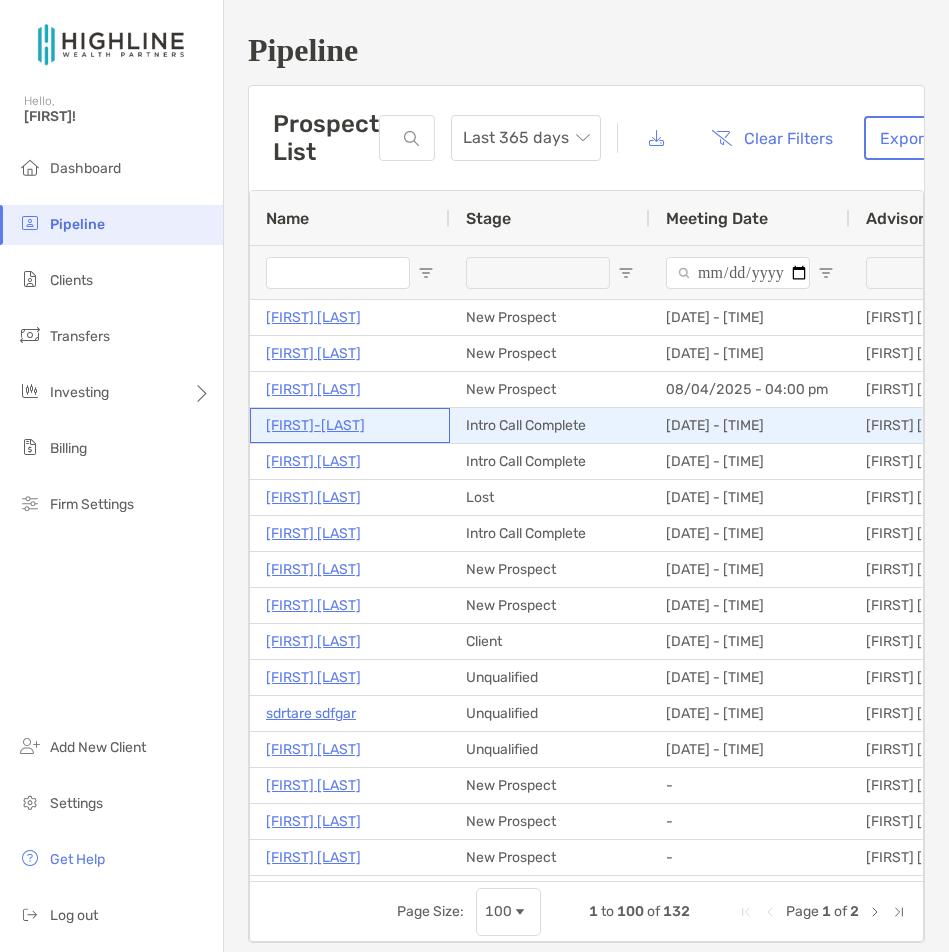 click on "Ki-Young Rah" at bounding box center (315, 425) 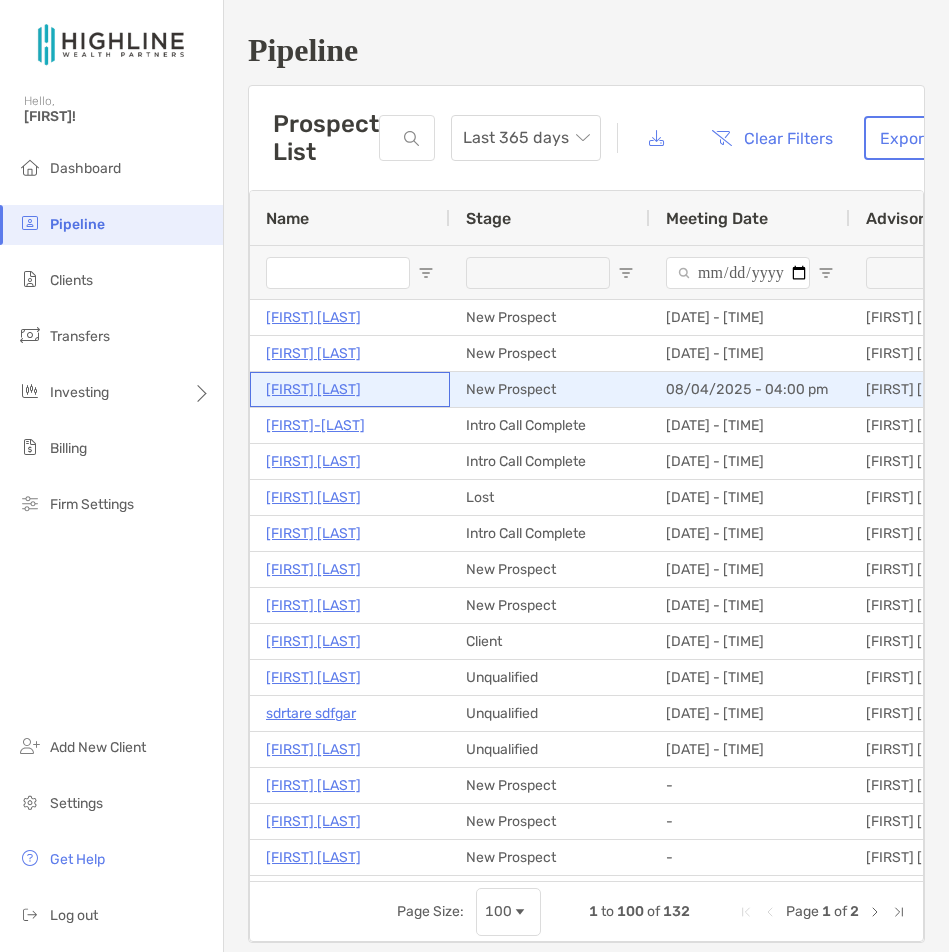 click on "[FIRST] [LAST]" at bounding box center (313, 389) 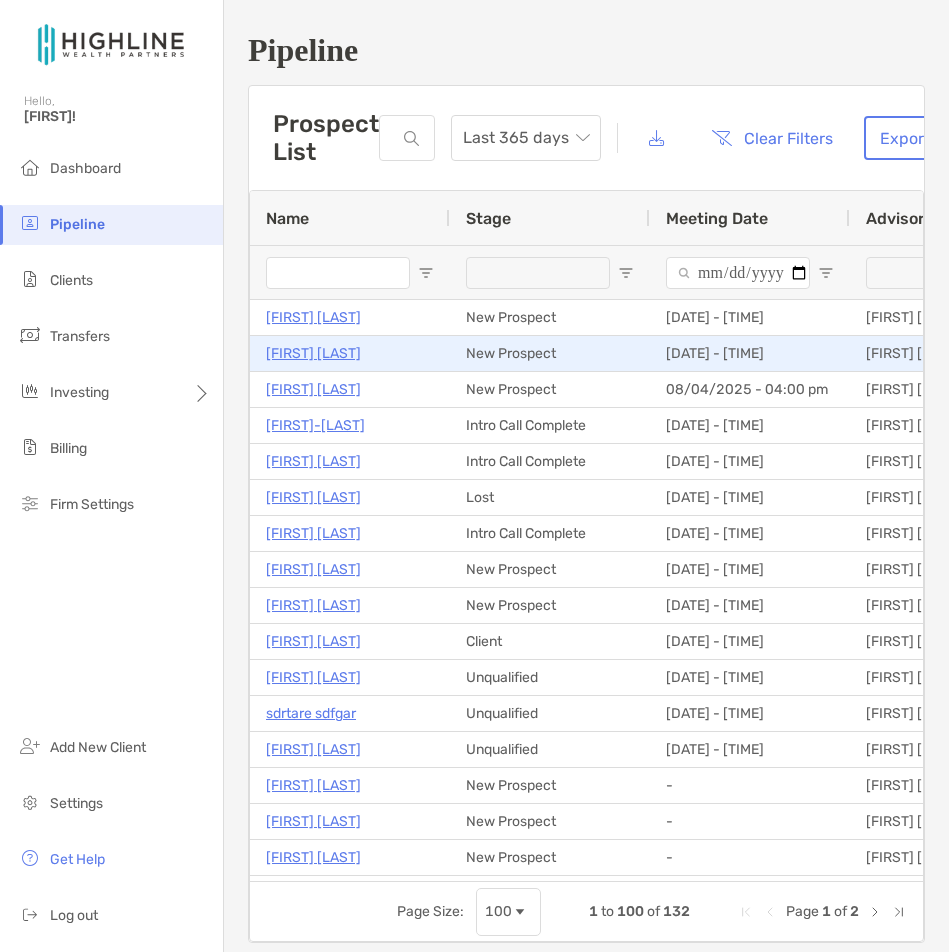 click on "Meg Ferrigno" at bounding box center (313, 353) 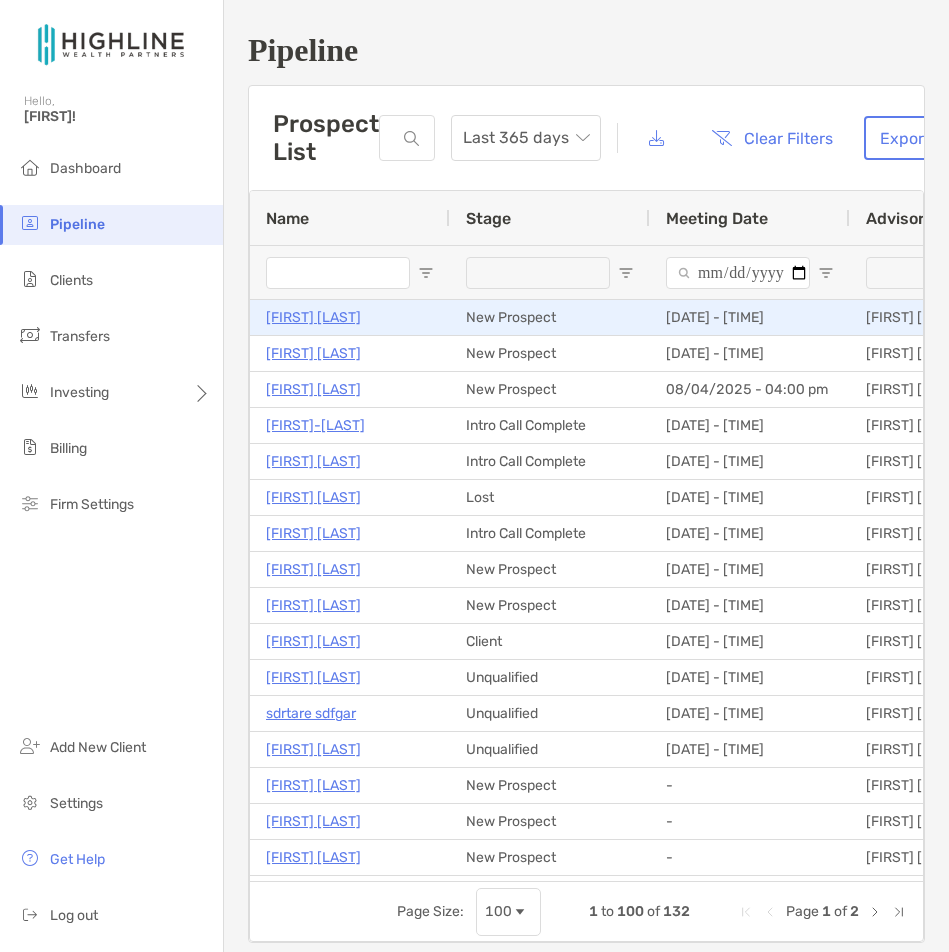 click on "Gregory Dilger" at bounding box center (313, 317) 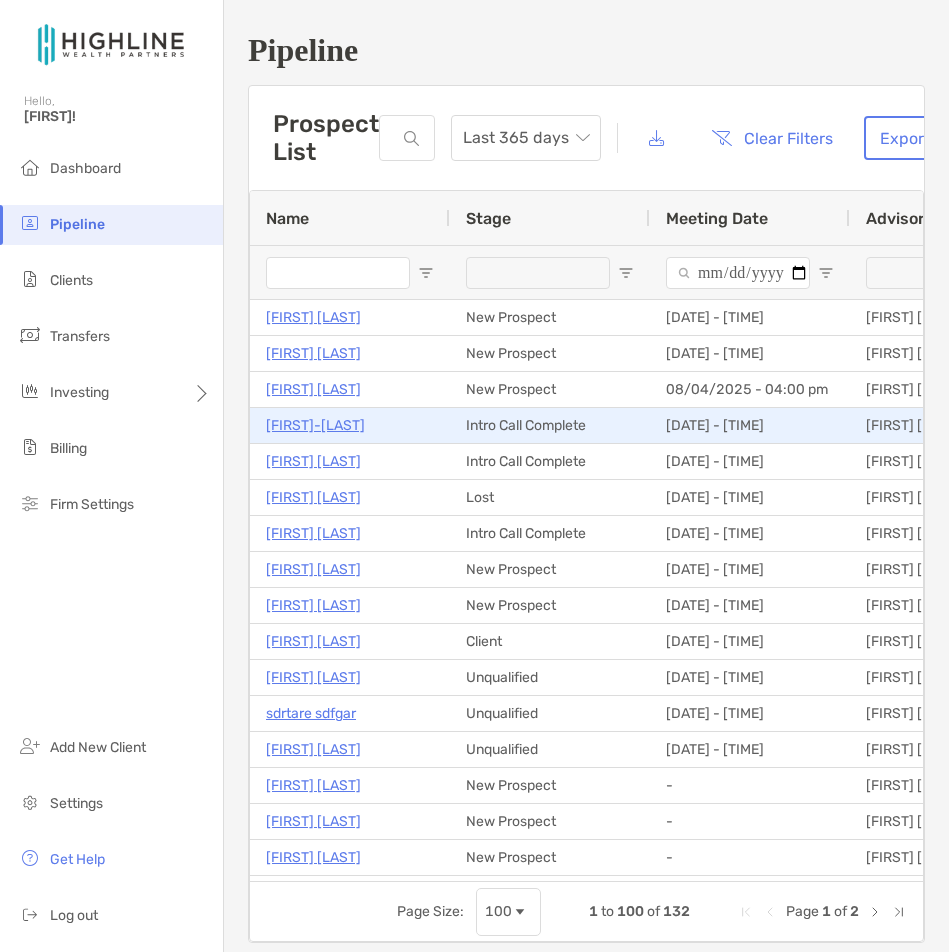 click on "Intro Call Complete" at bounding box center [550, 425] 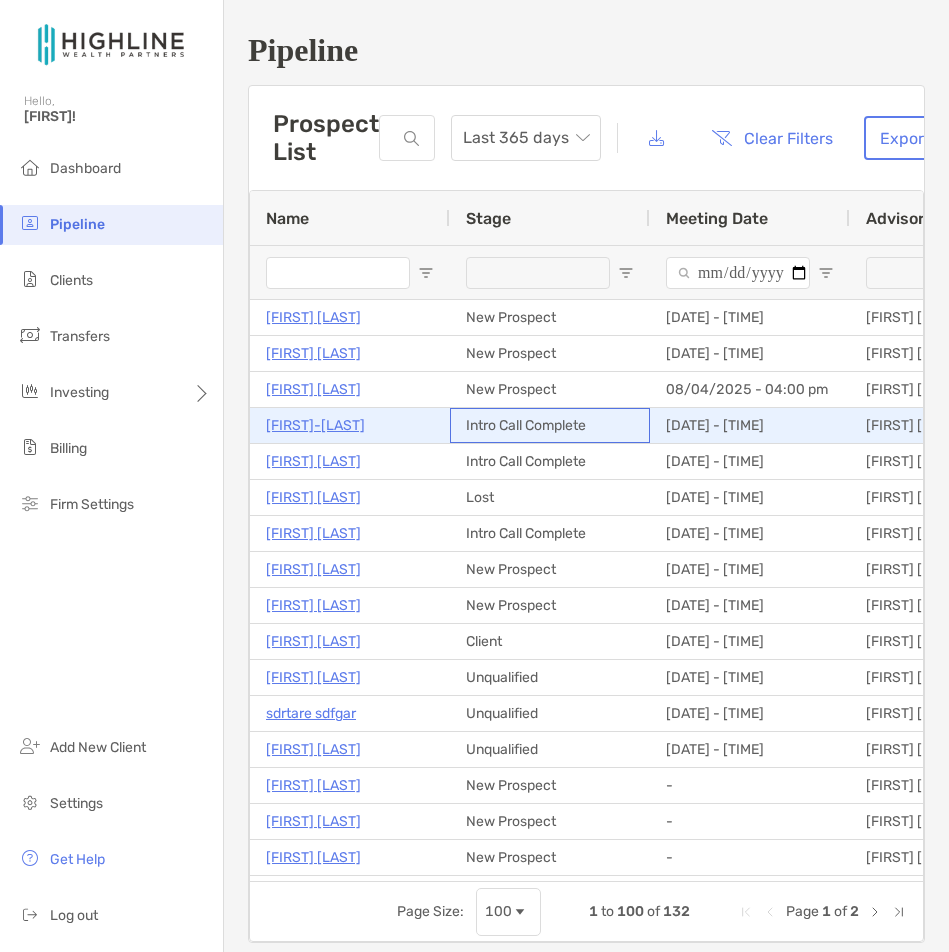 scroll, scrollTop: 0, scrollLeft: 74, axis: horizontal 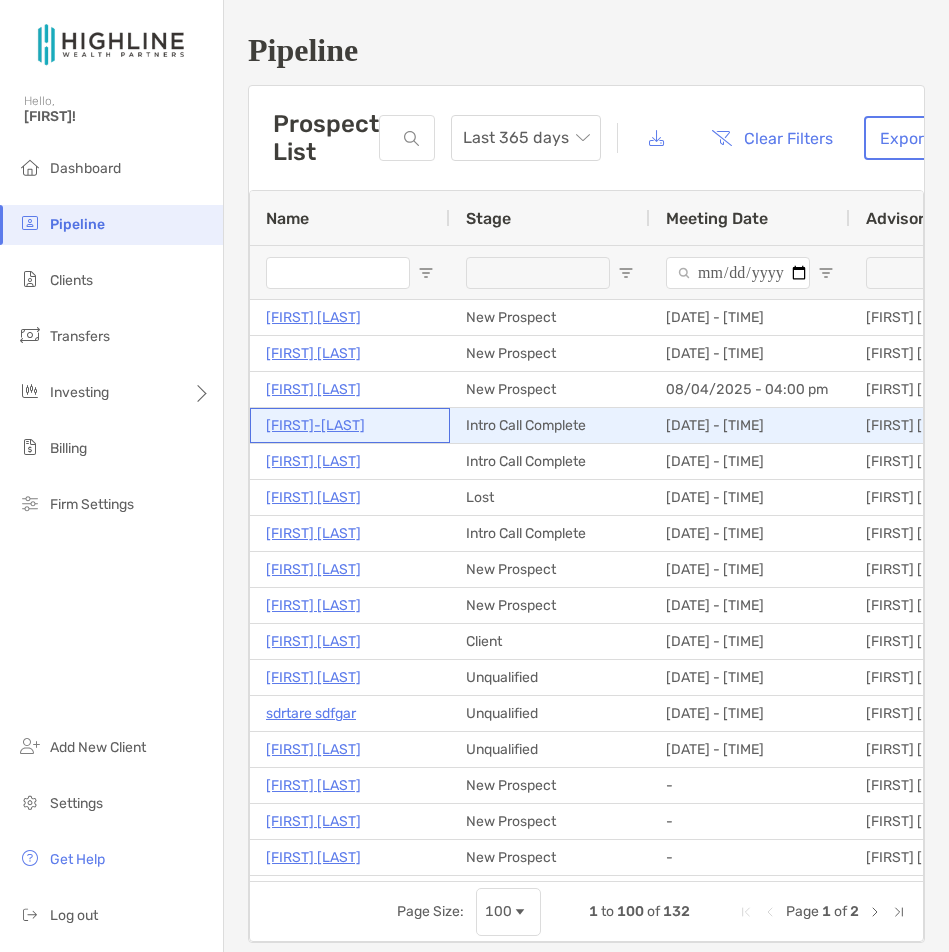 click on "[FIRST] [LAST]" at bounding box center [315, 425] 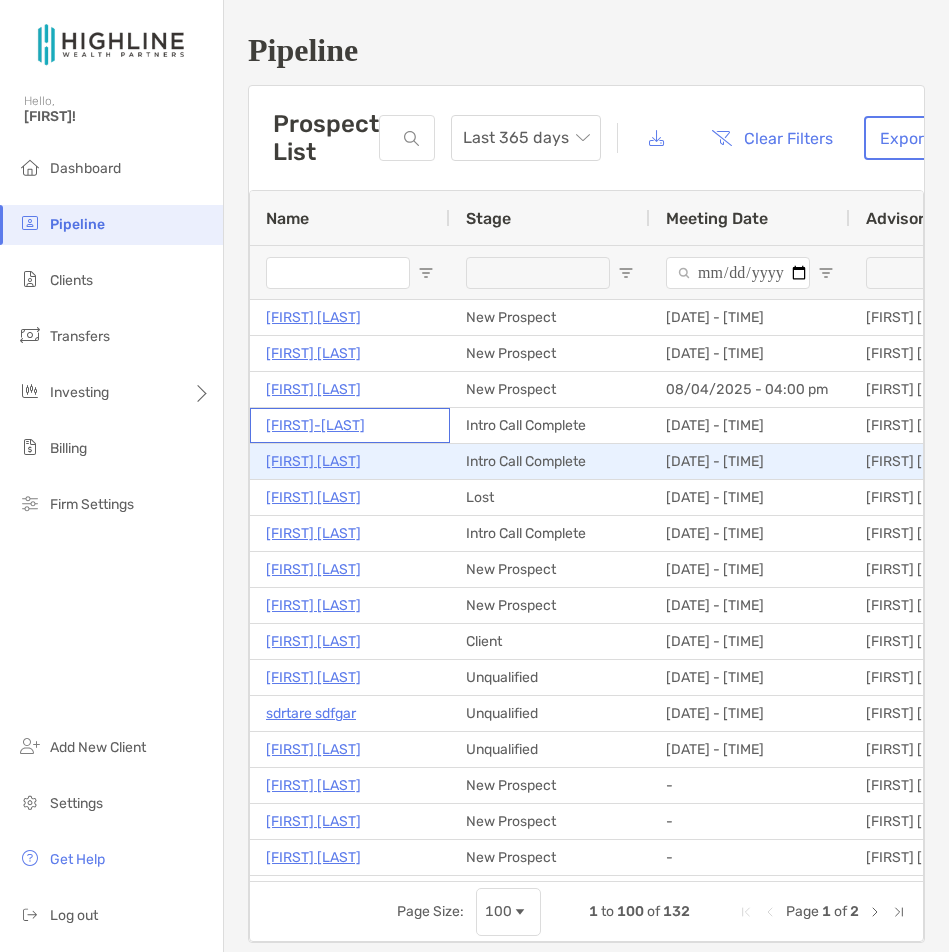 scroll, scrollTop: 0, scrollLeft: 49, axis: horizontal 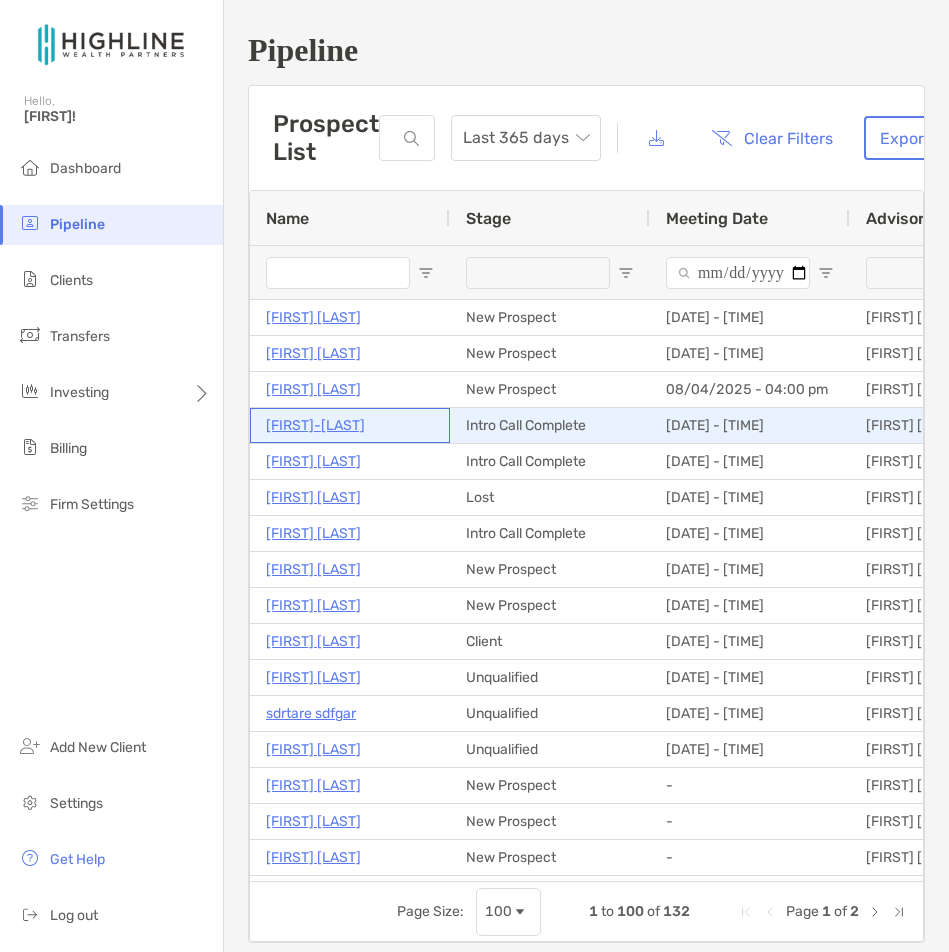 click on "[FIRST]-[LAST]" at bounding box center (315, 425) 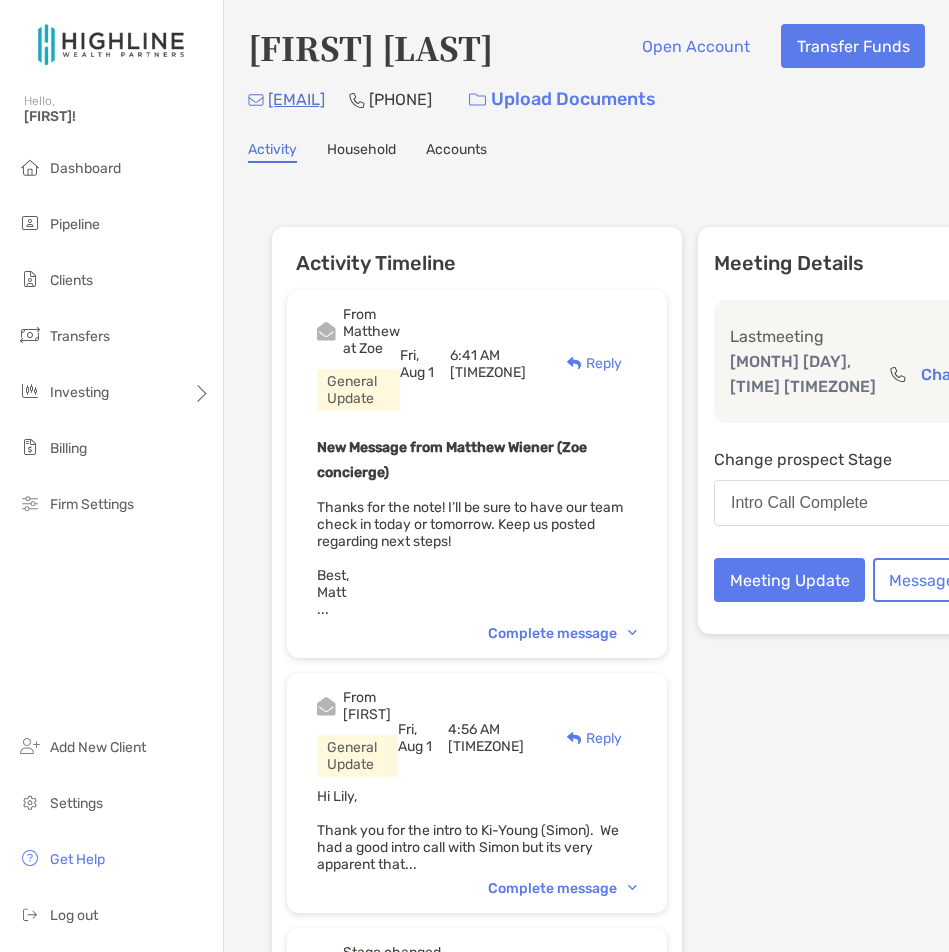 scroll, scrollTop: 0, scrollLeft: 0, axis: both 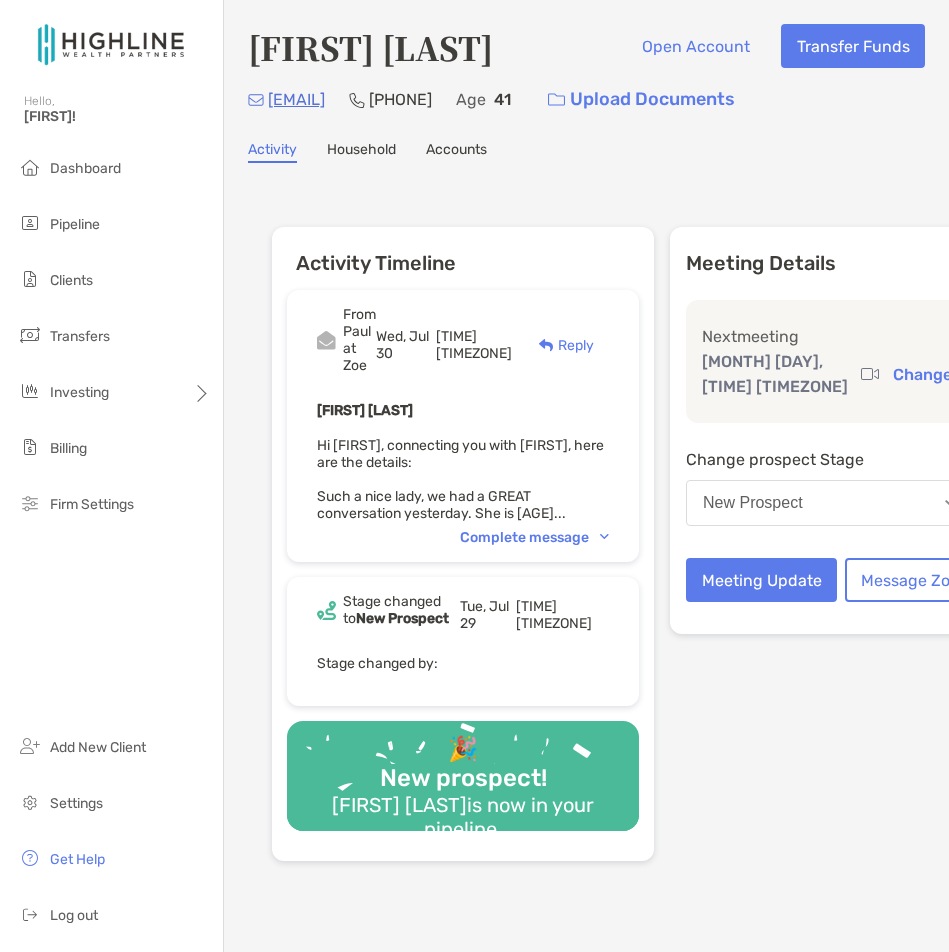 click on "Complete message" at bounding box center [534, 537] 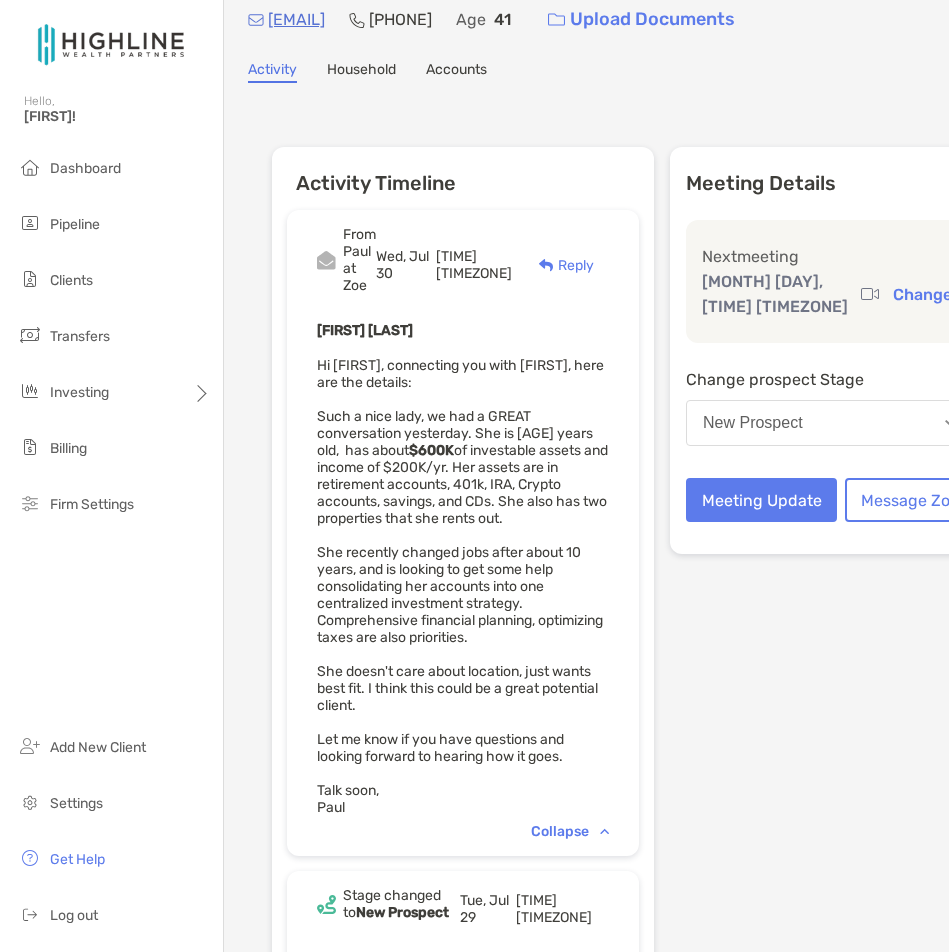 scroll, scrollTop: 78, scrollLeft: 0, axis: vertical 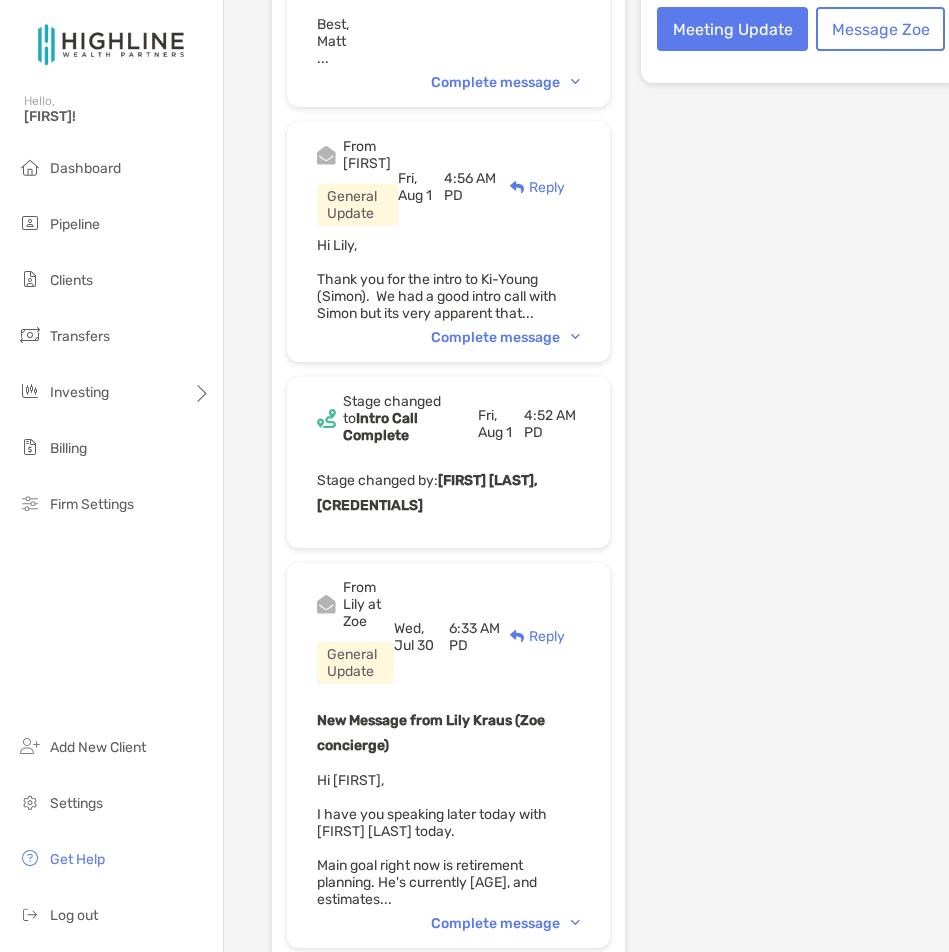 click on "Complete message" at bounding box center (505, 923) 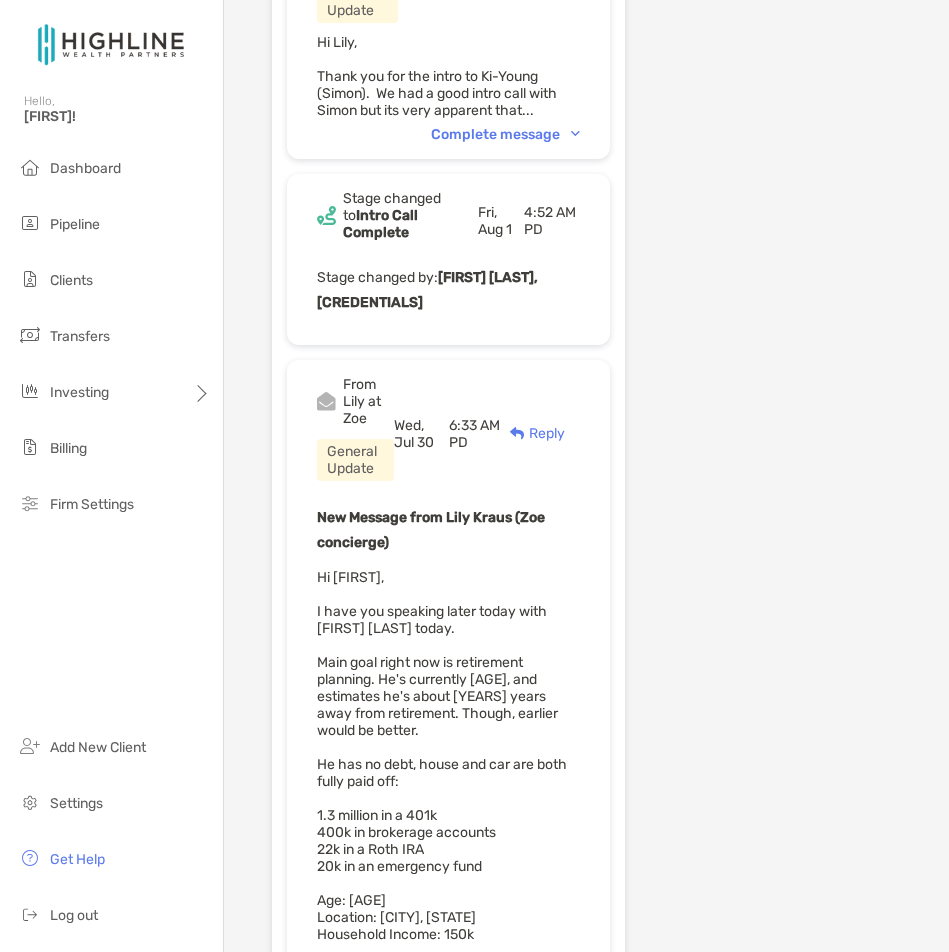 scroll, scrollTop: 753, scrollLeft: 0, axis: vertical 